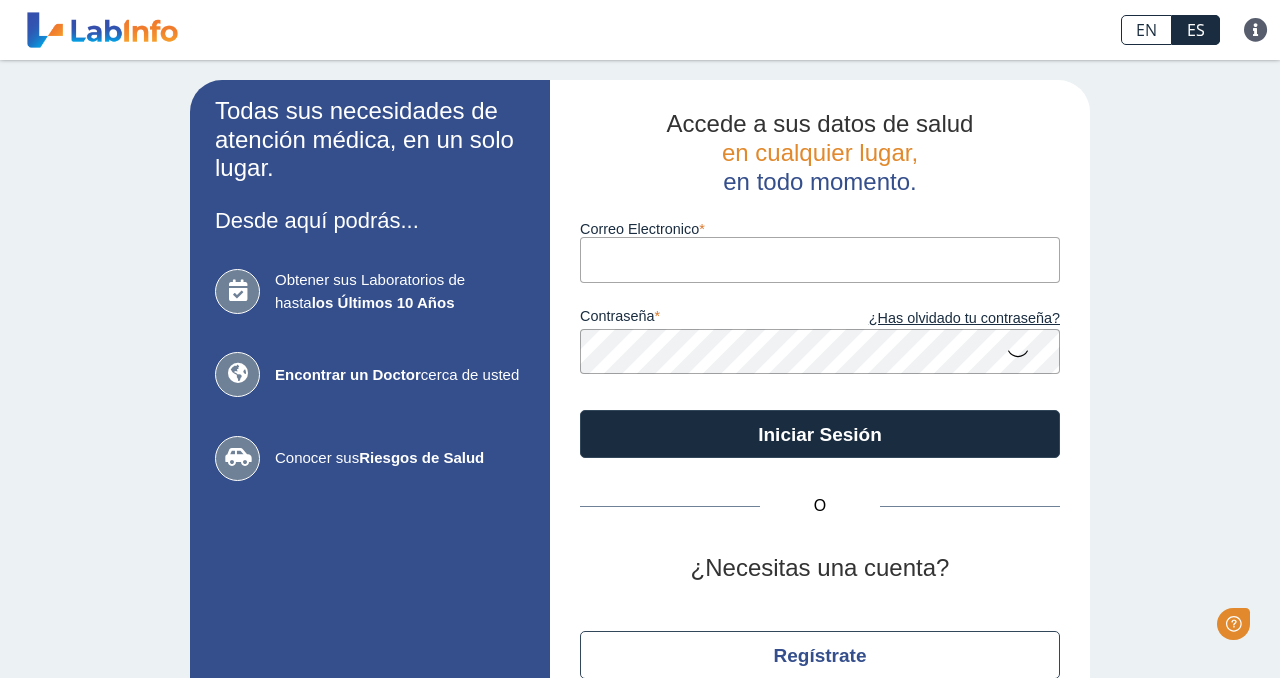 scroll, scrollTop: 0, scrollLeft: 0, axis: both 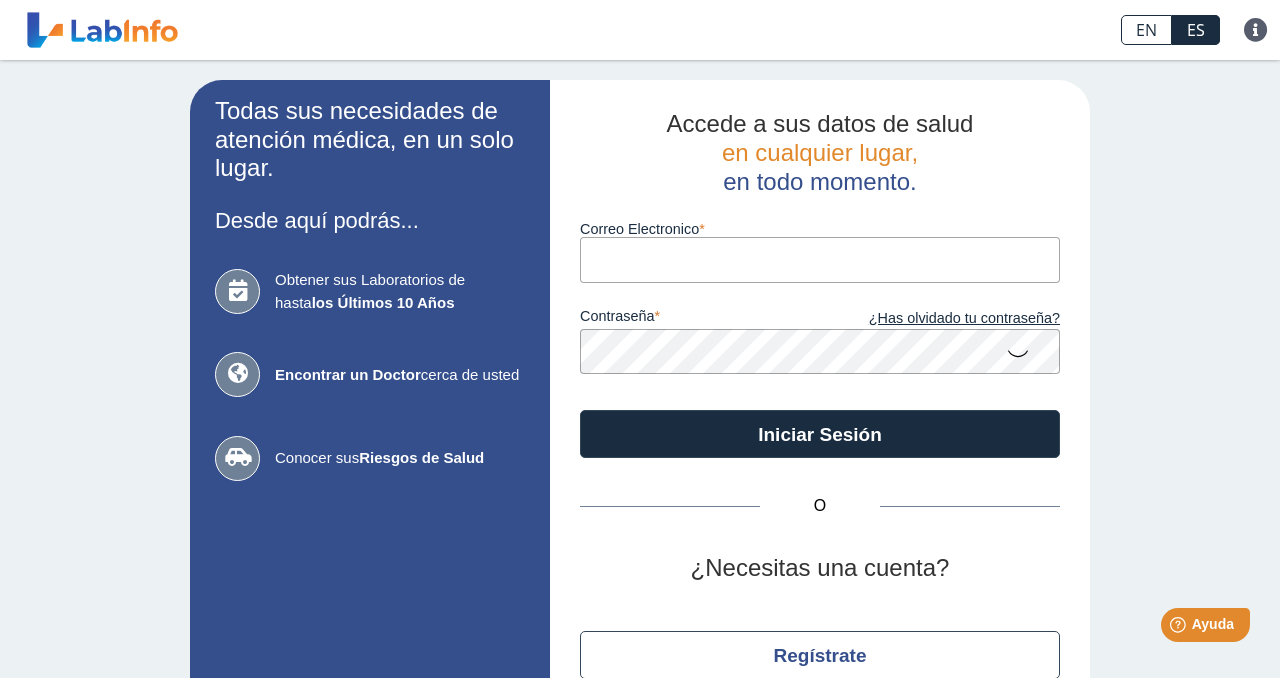 type on "[EMAIL]" 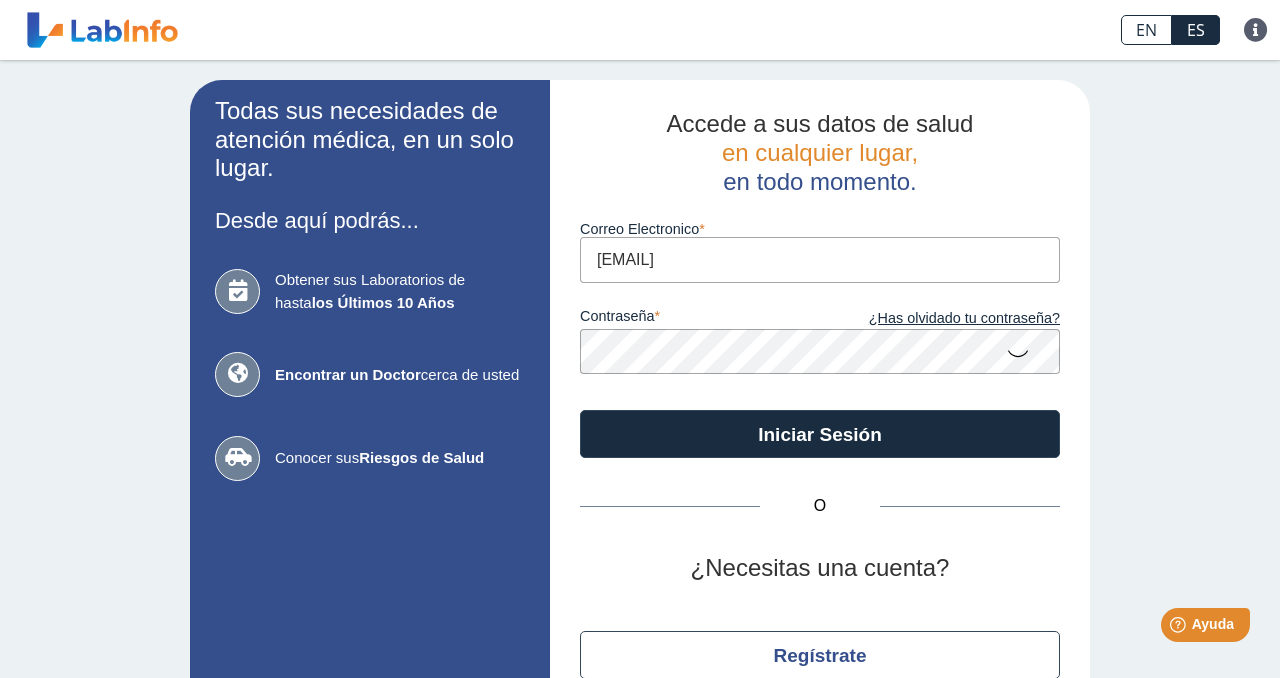 click 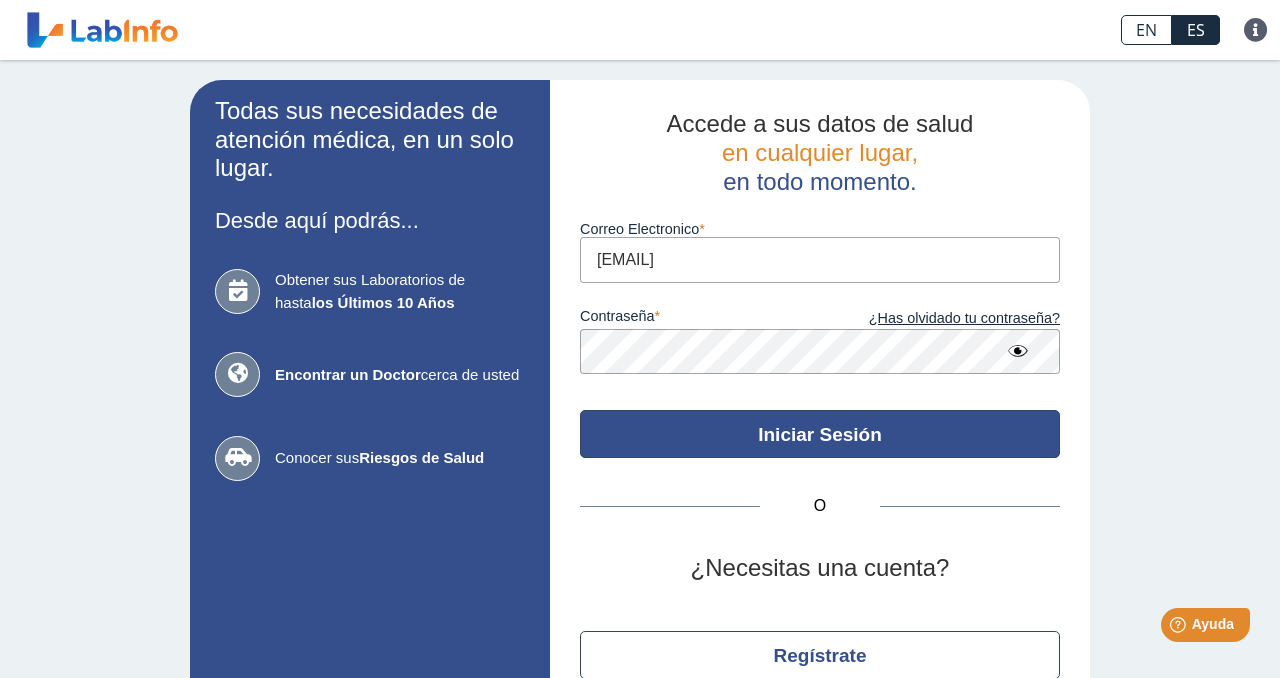 click on "Iniciar Sesión" 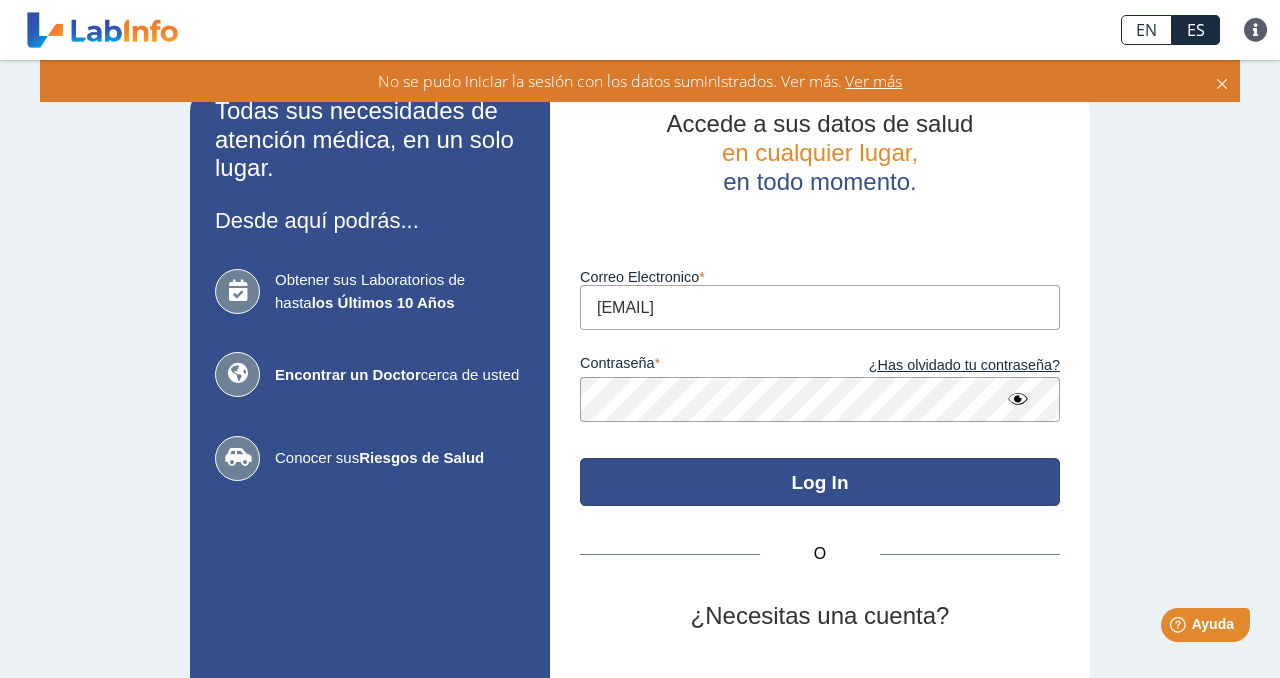 click on "Log In" 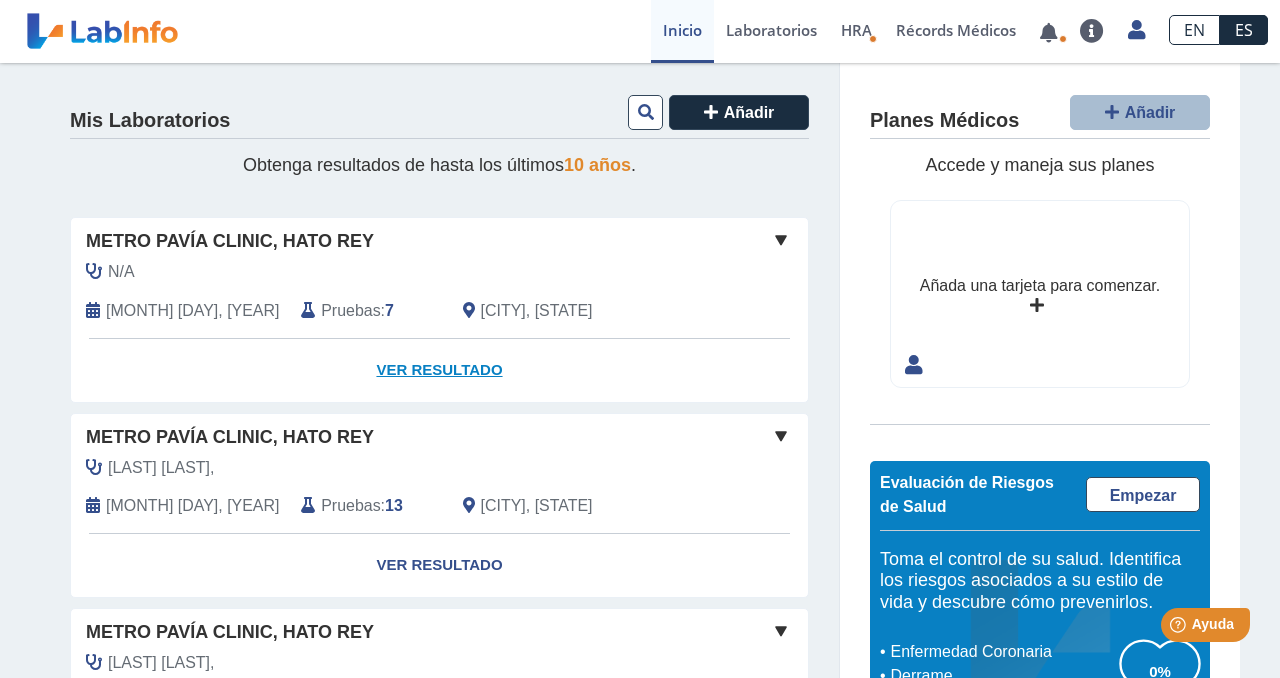 click on "Ver Resultado" 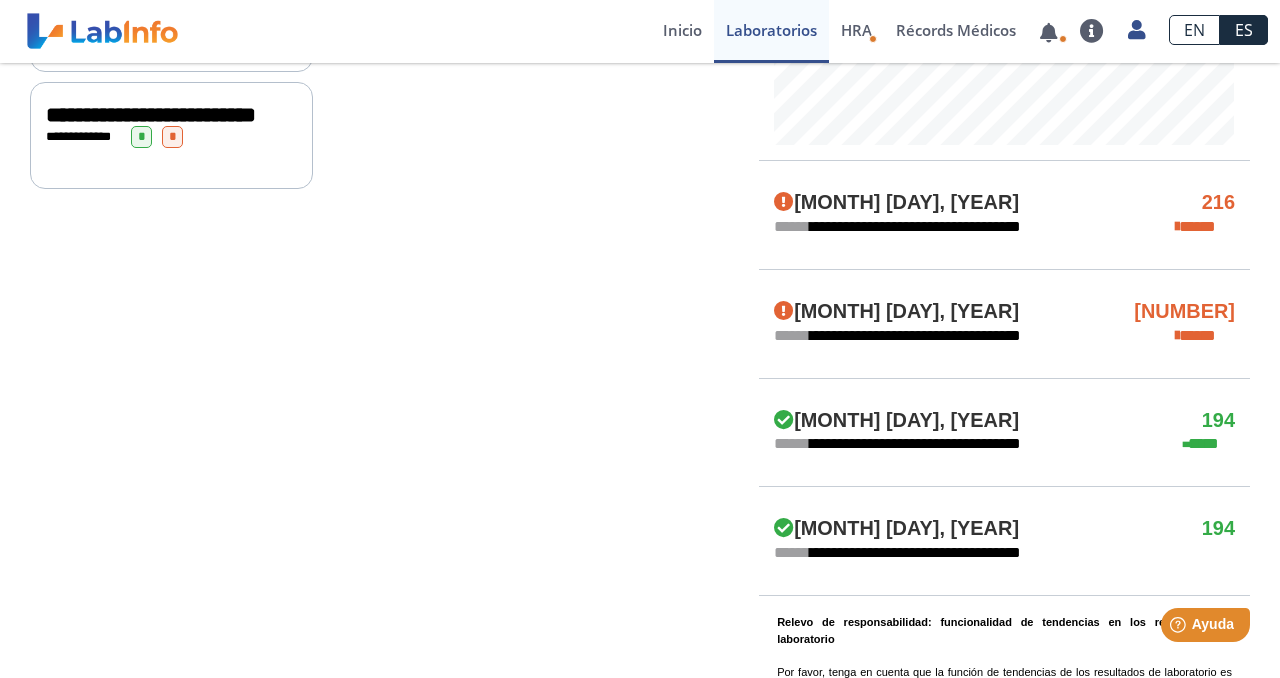 scroll, scrollTop: 942, scrollLeft: 0, axis: vertical 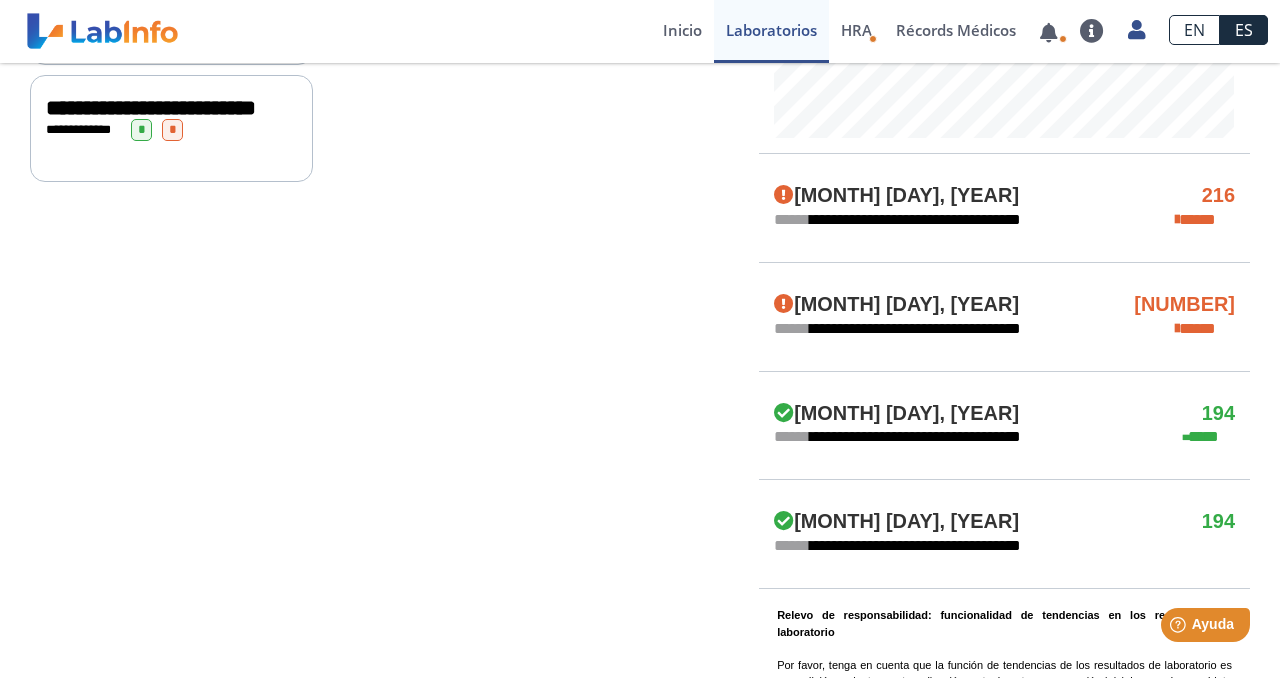 click on "[MONTH] [DAY], [YEAR] [NUMBER]" 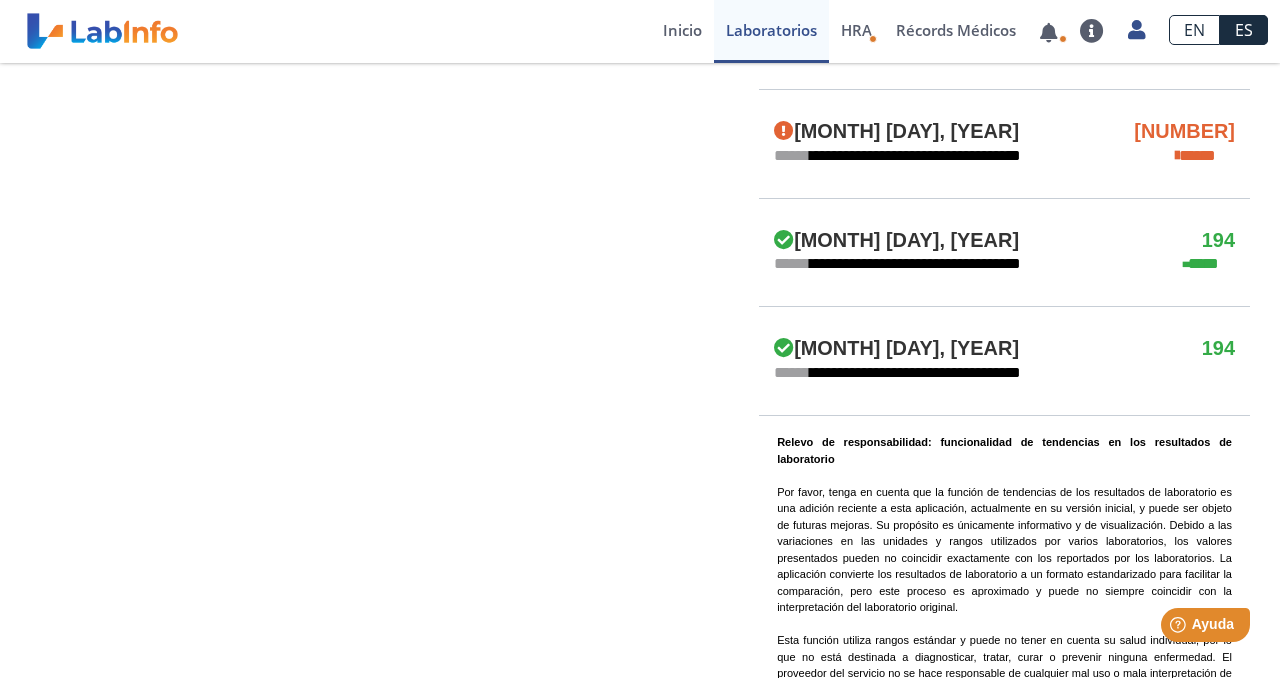scroll, scrollTop: 1127, scrollLeft: 0, axis: vertical 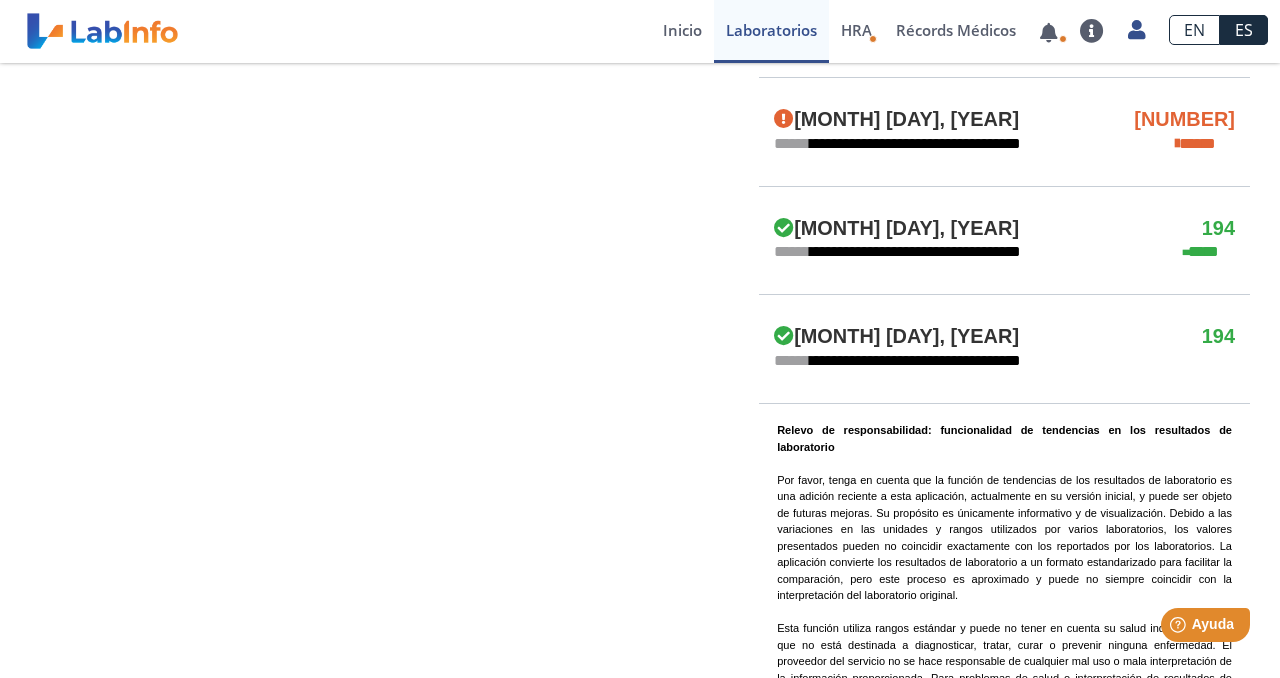 click on "**********" 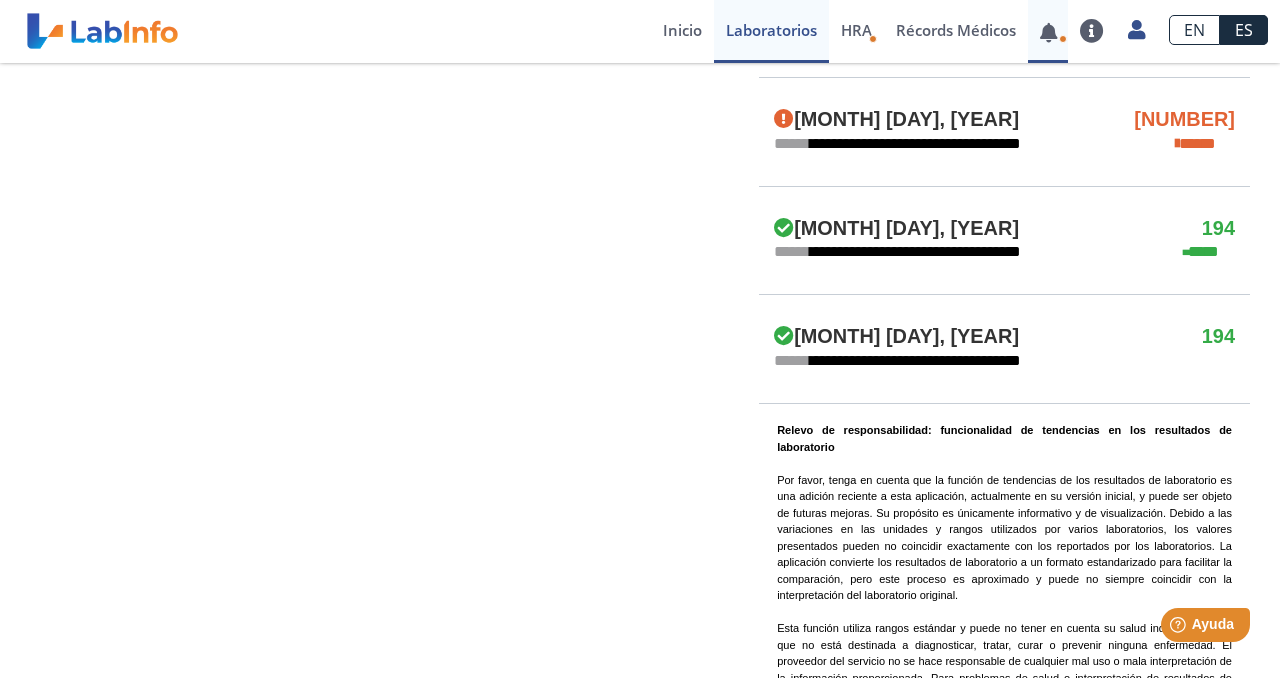 click at bounding box center [1048, 31] 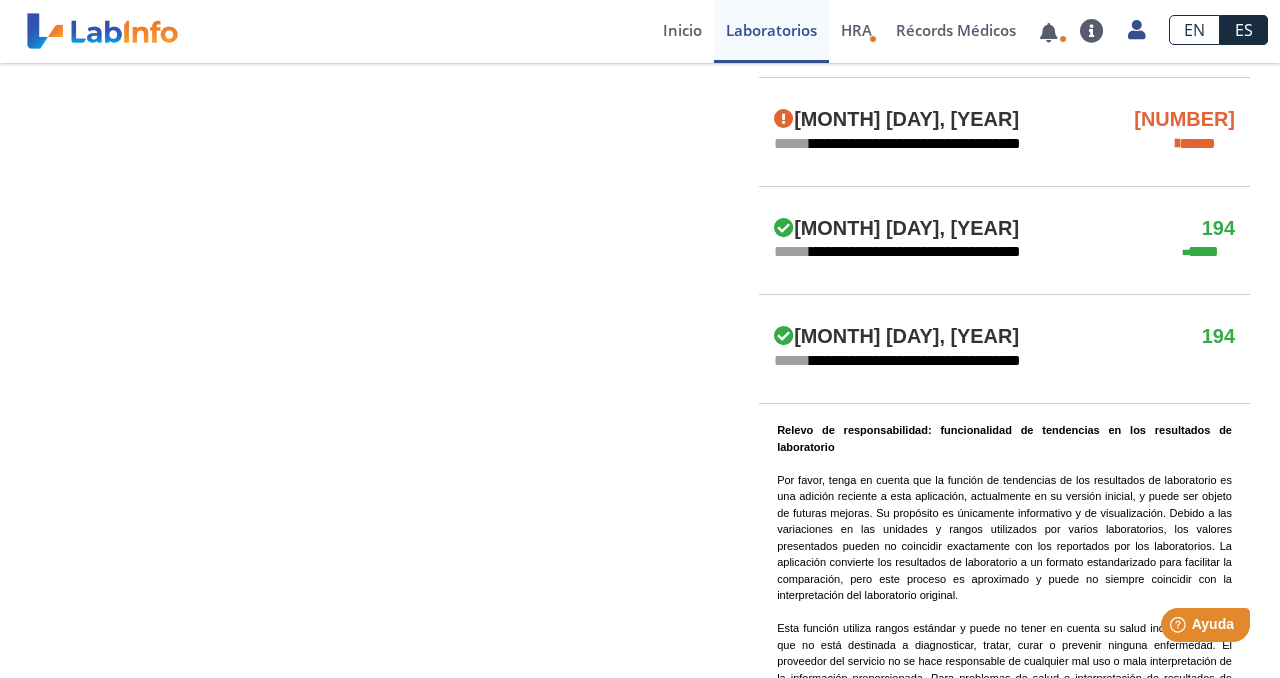 drag, startPoint x: 1050, startPoint y: 41, endPoint x: 1056, endPoint y: 253, distance: 212.08488 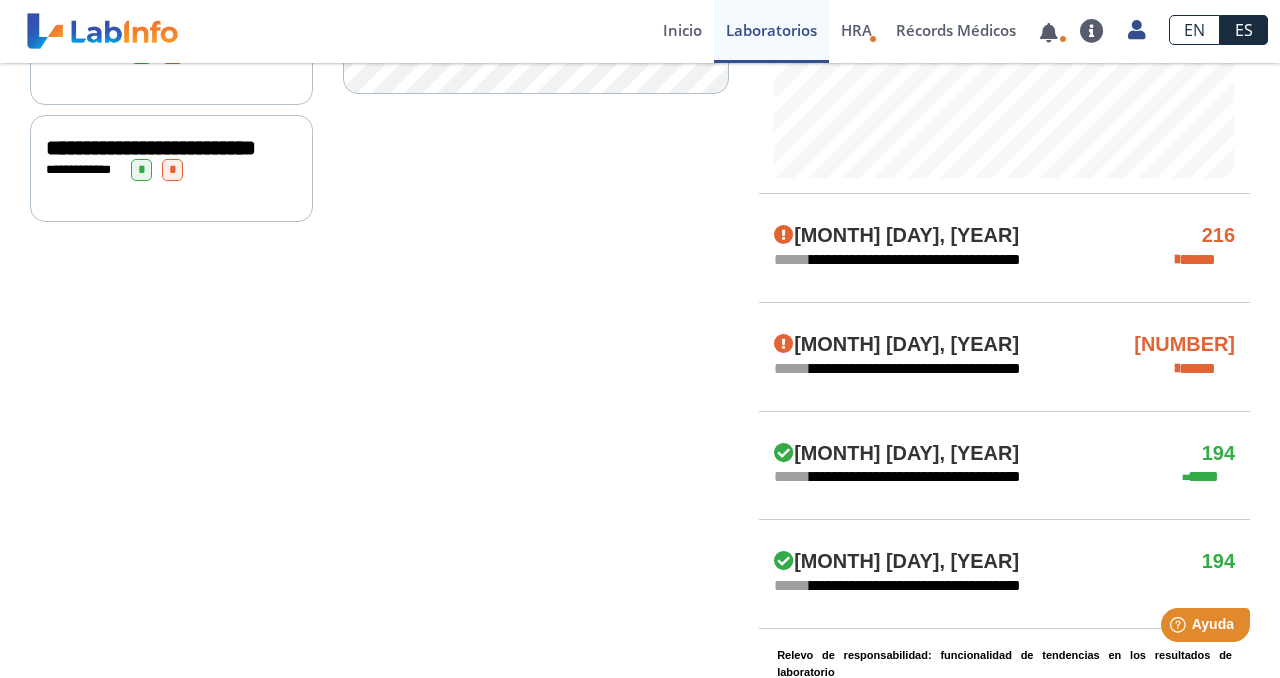 scroll, scrollTop: 927, scrollLeft: 0, axis: vertical 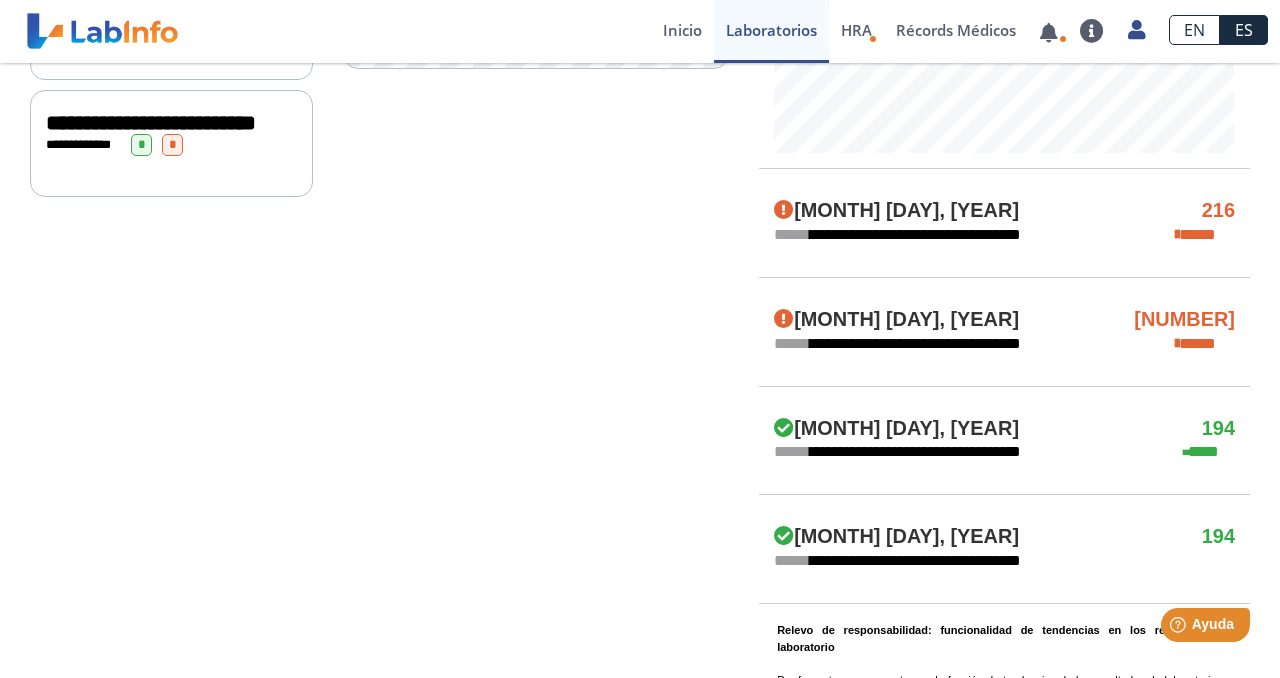 click on "[NUMBER]" 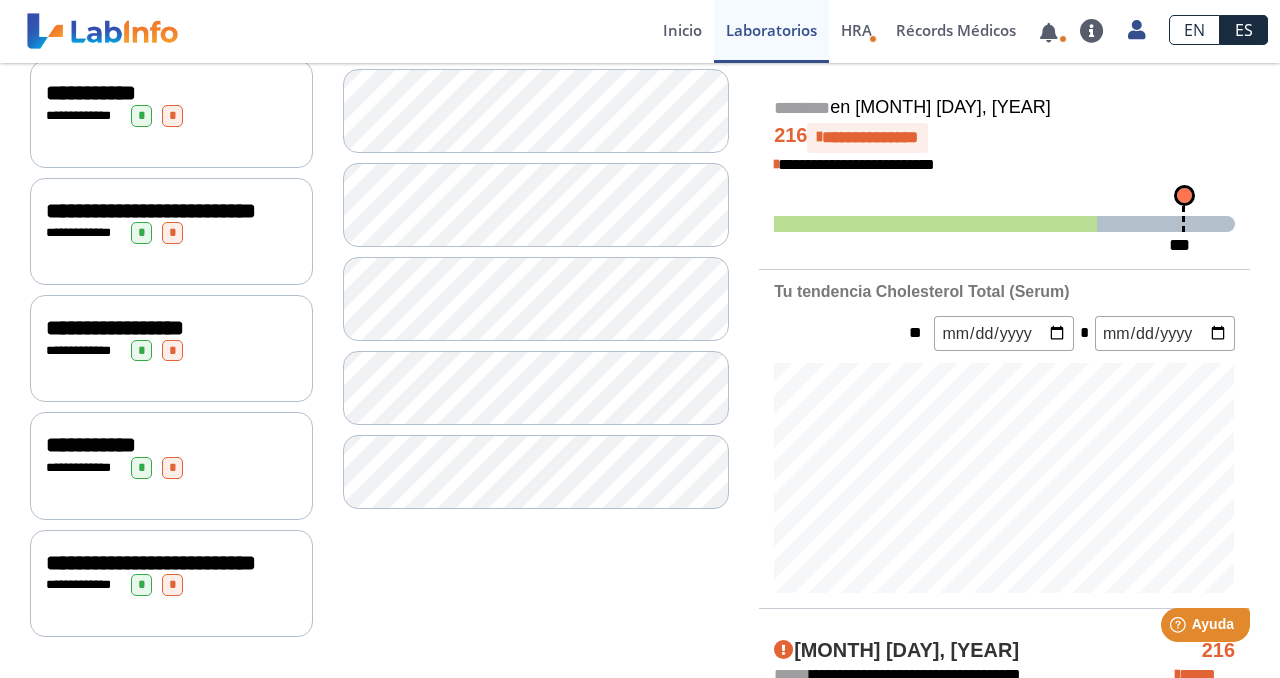 scroll, scrollTop: 0, scrollLeft: 0, axis: both 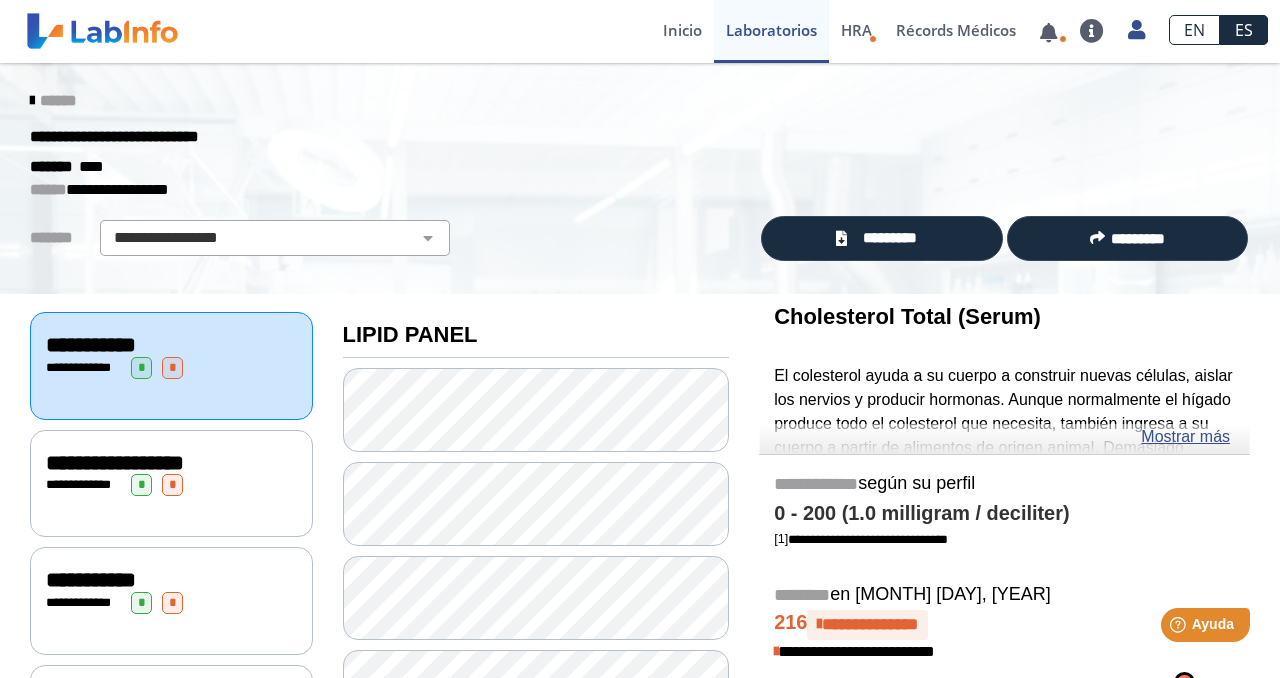 click 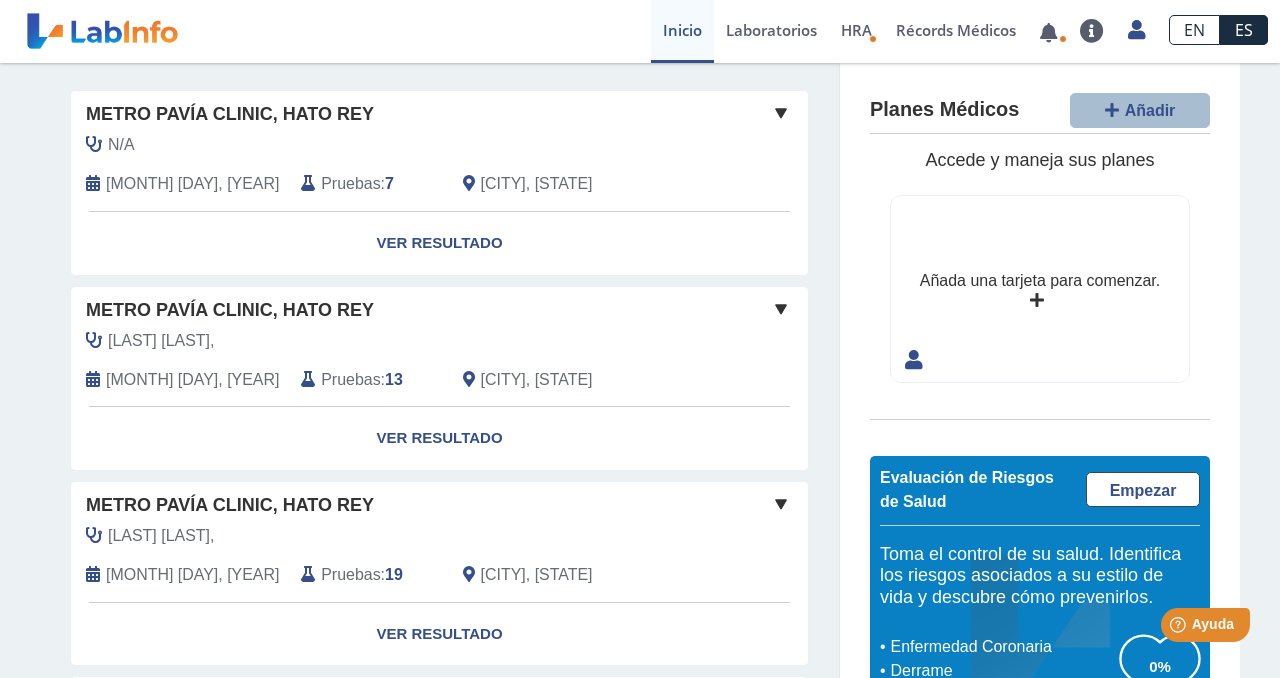 scroll, scrollTop: 127, scrollLeft: 0, axis: vertical 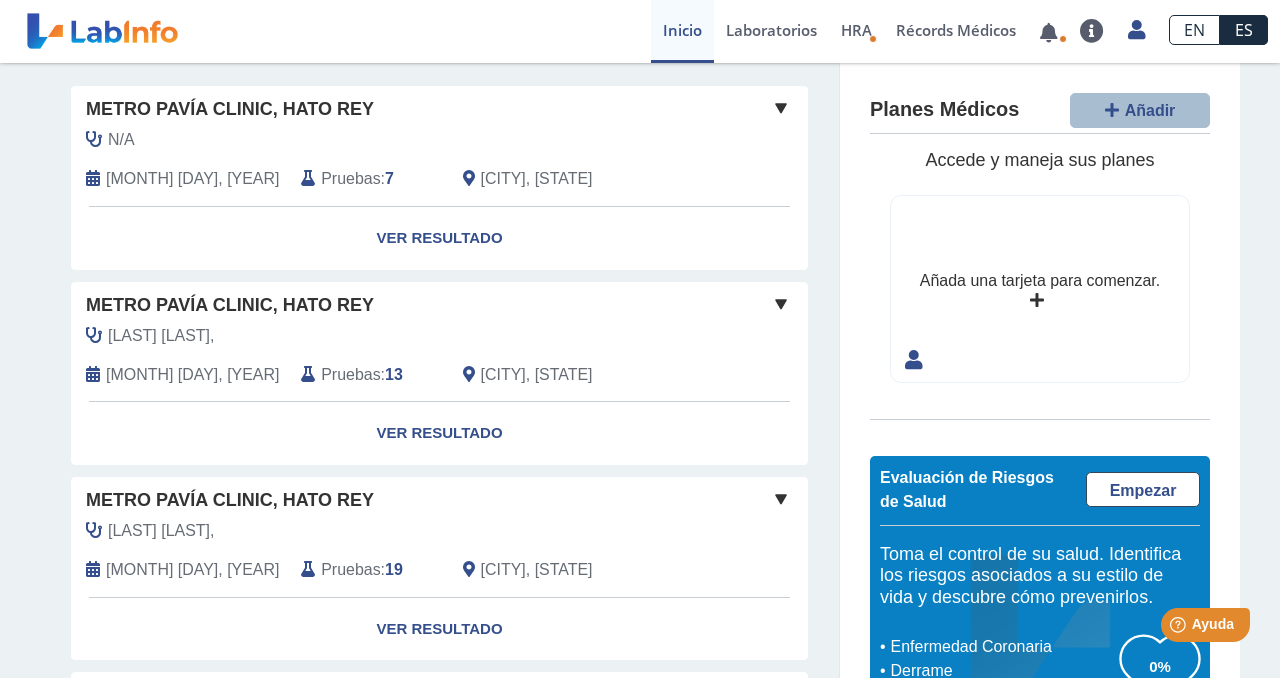 click on "[LAST] [LAST]," 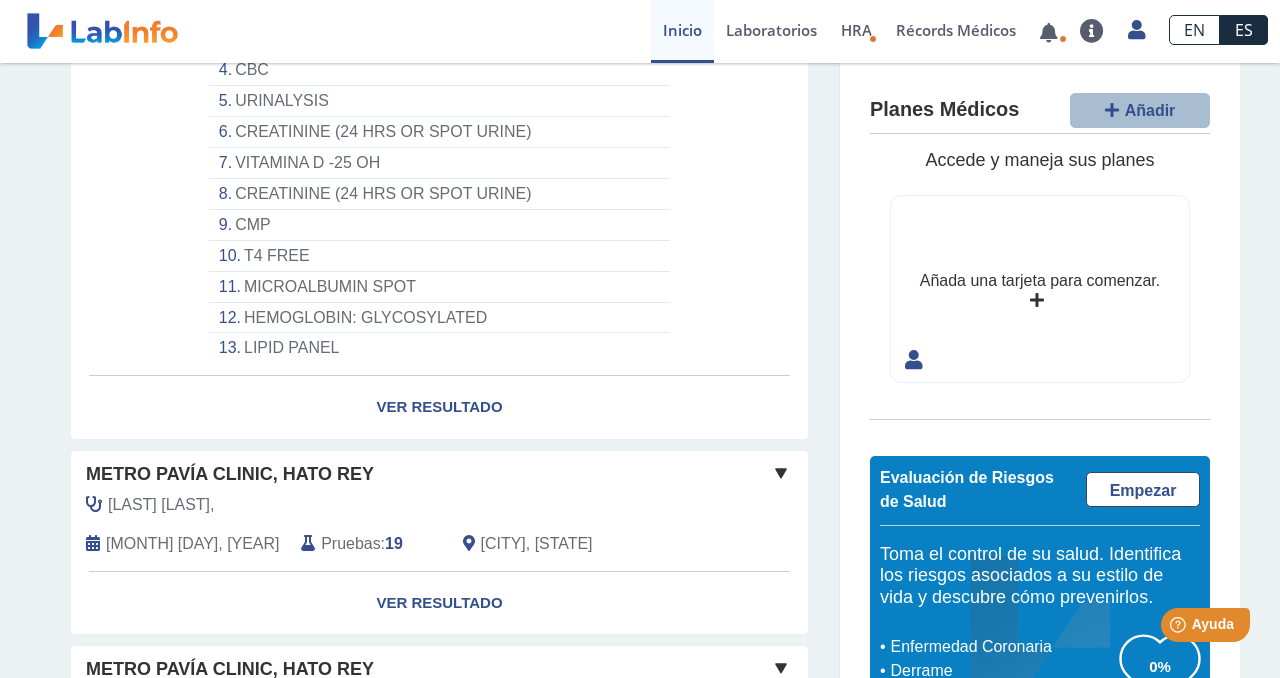 scroll, scrollTop: 511, scrollLeft: 0, axis: vertical 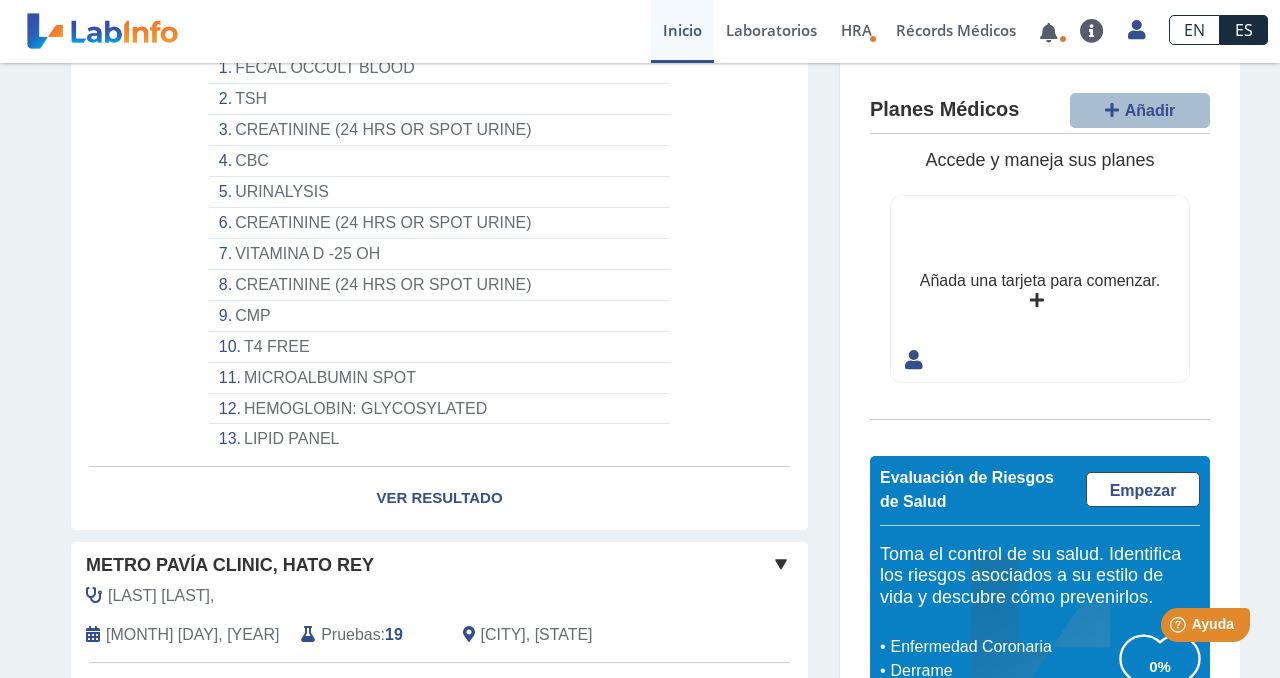click on "LIPID PANEL" 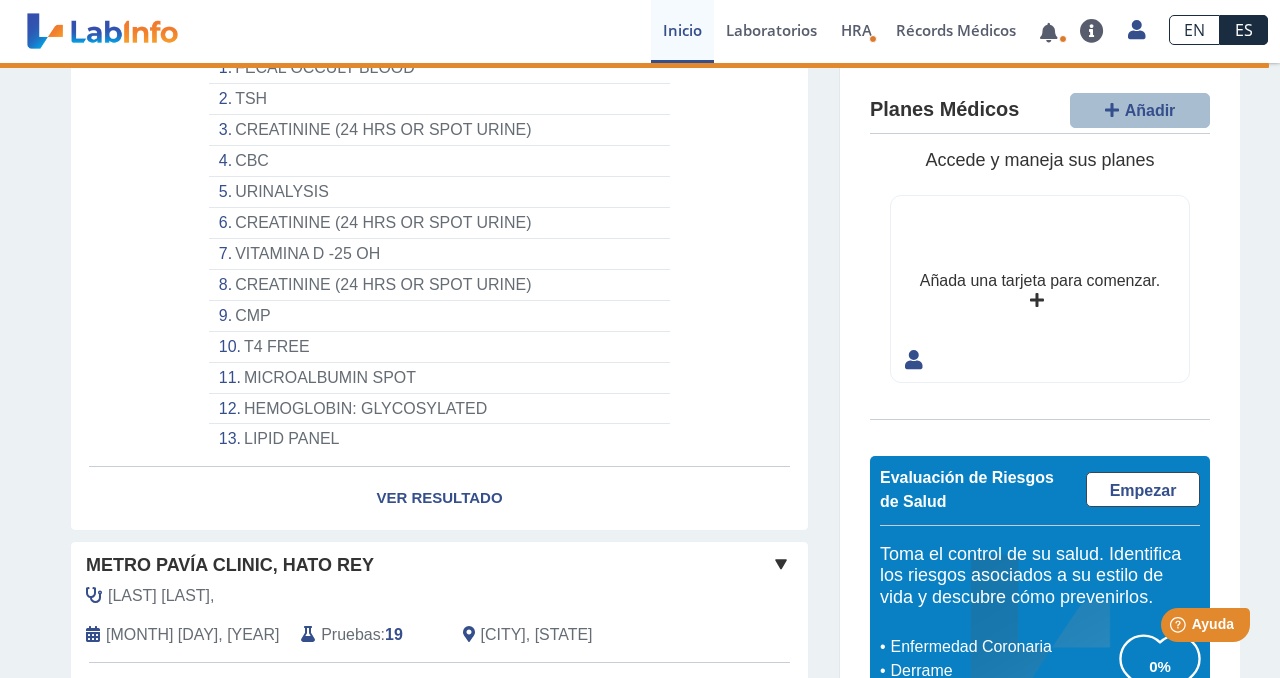 select on "**********" 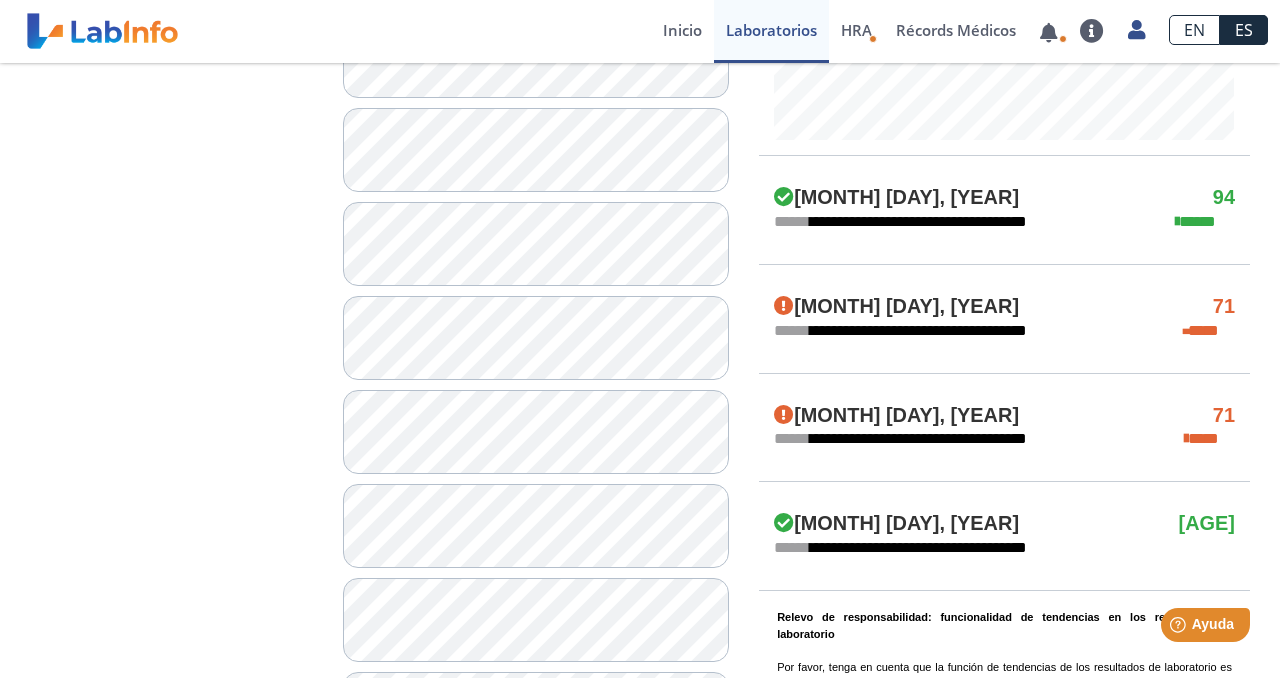 scroll, scrollTop: 931, scrollLeft: 0, axis: vertical 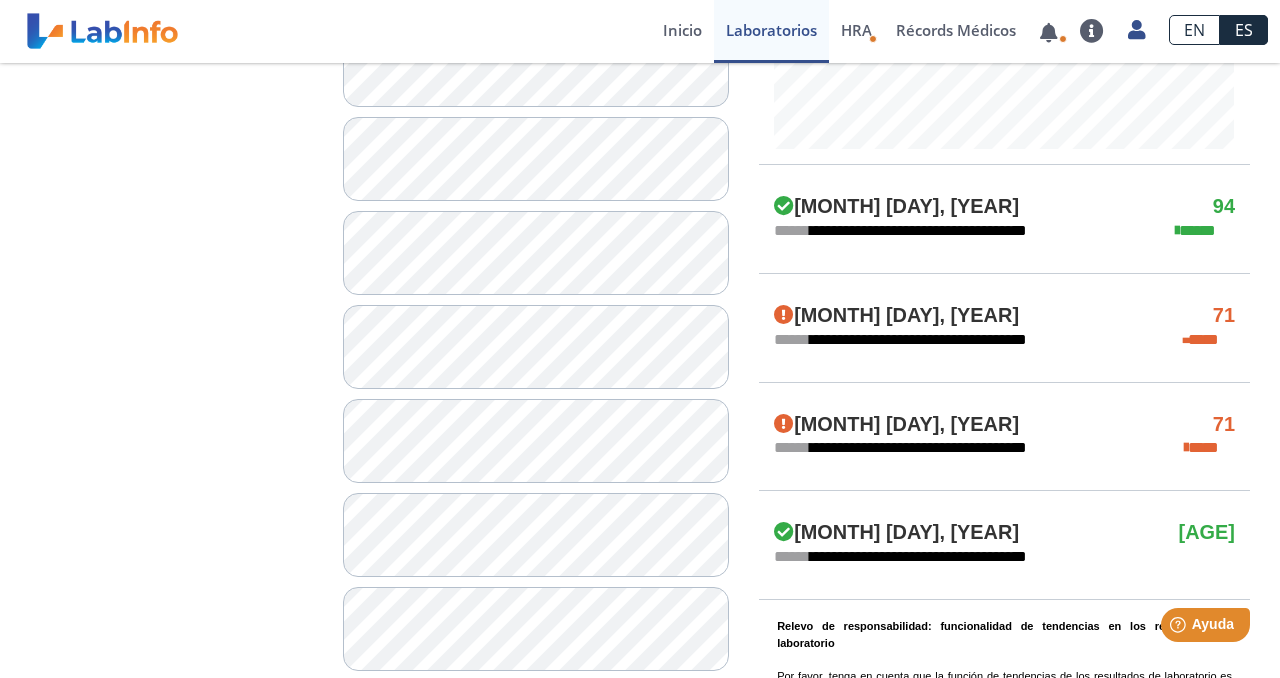 click on "**********" 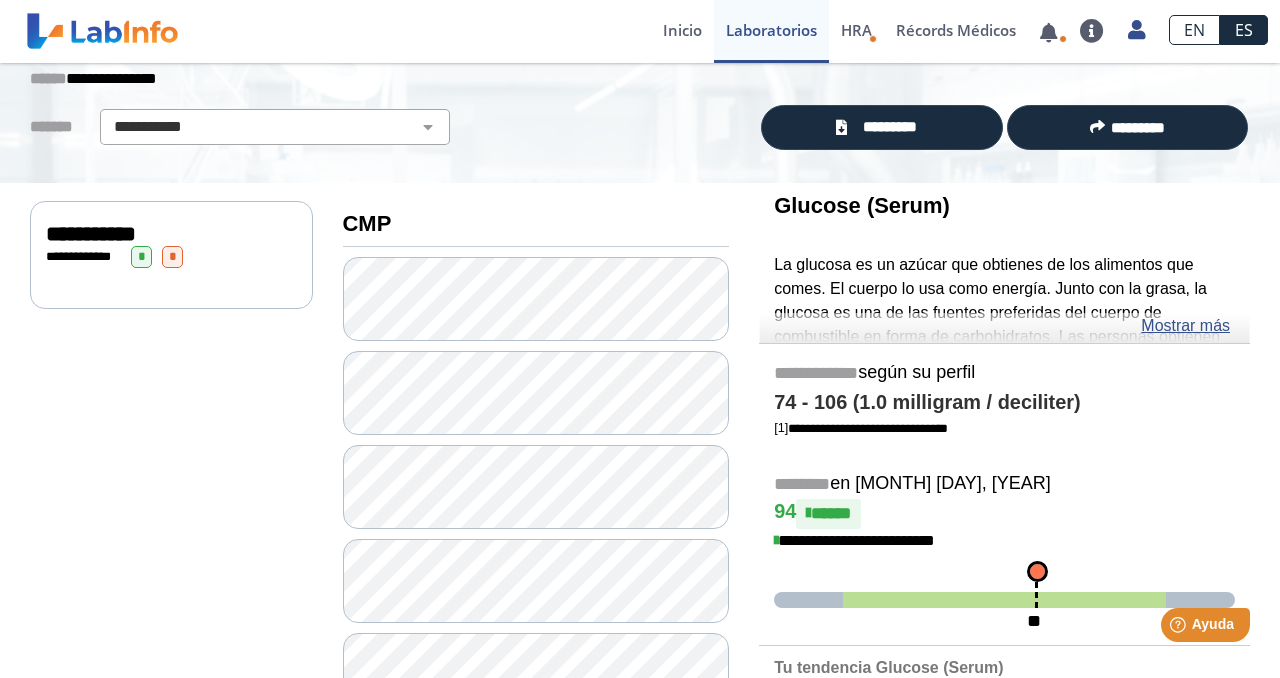 scroll, scrollTop: 109, scrollLeft: 0, axis: vertical 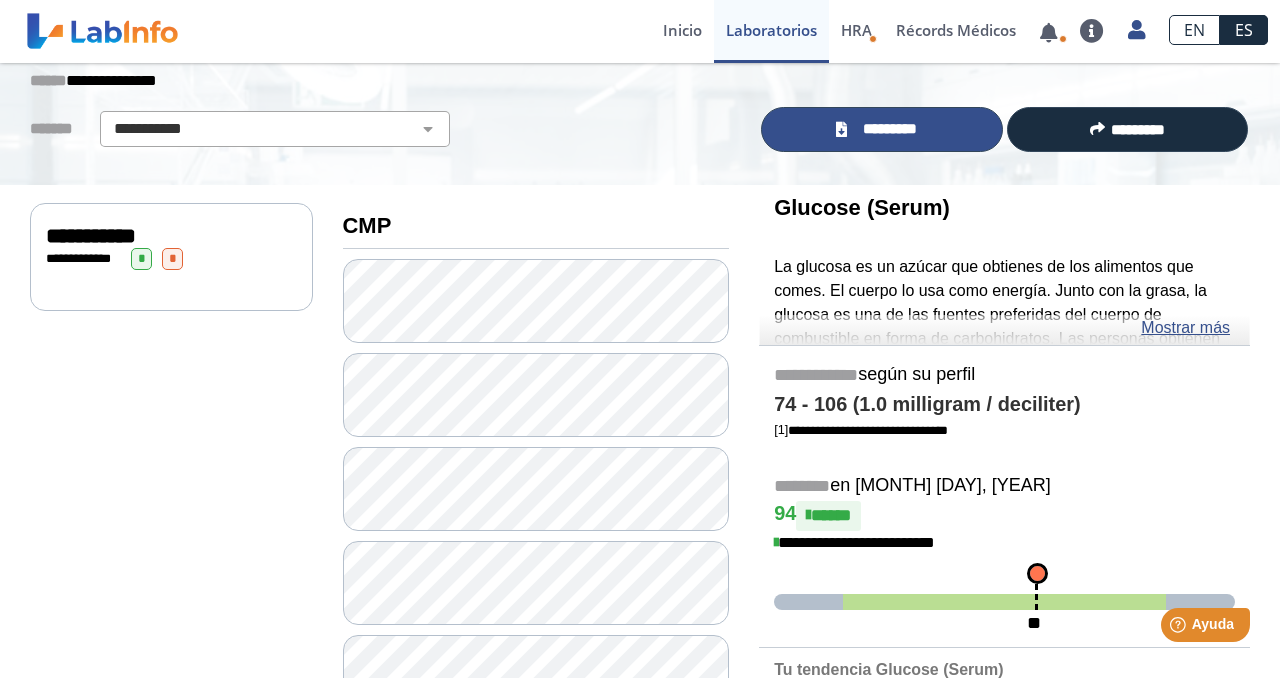 click on "*********" 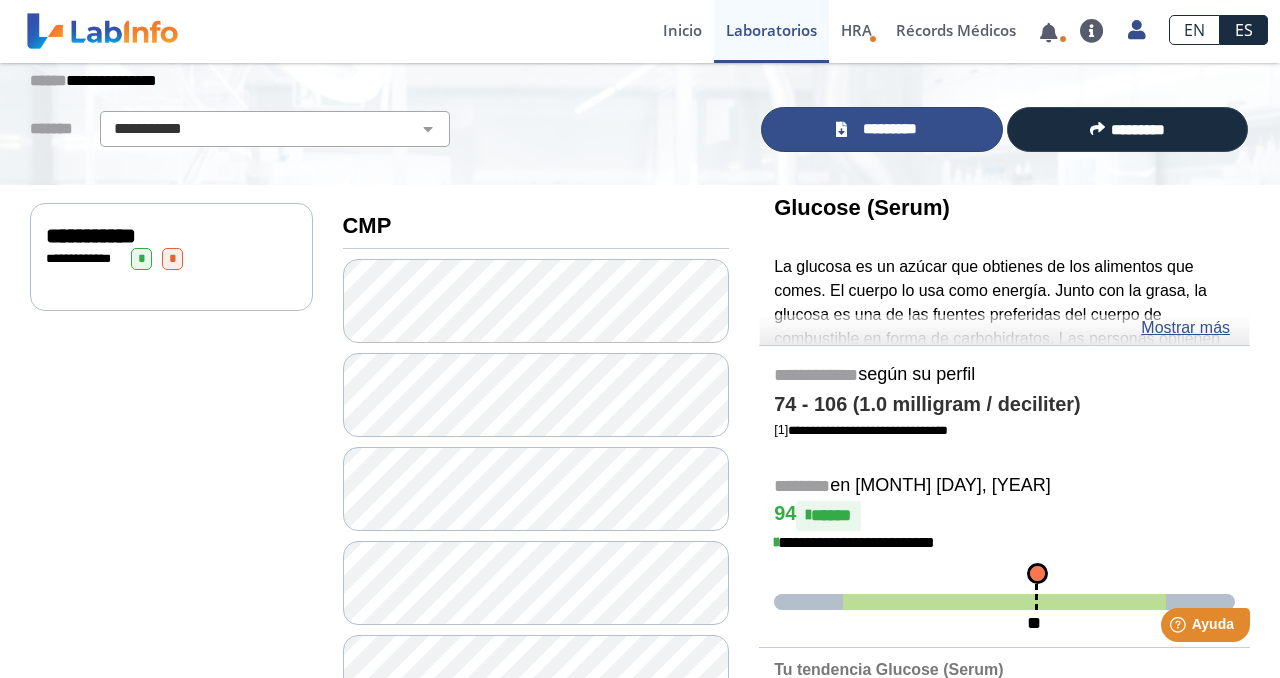 scroll, scrollTop: 0, scrollLeft: 0, axis: both 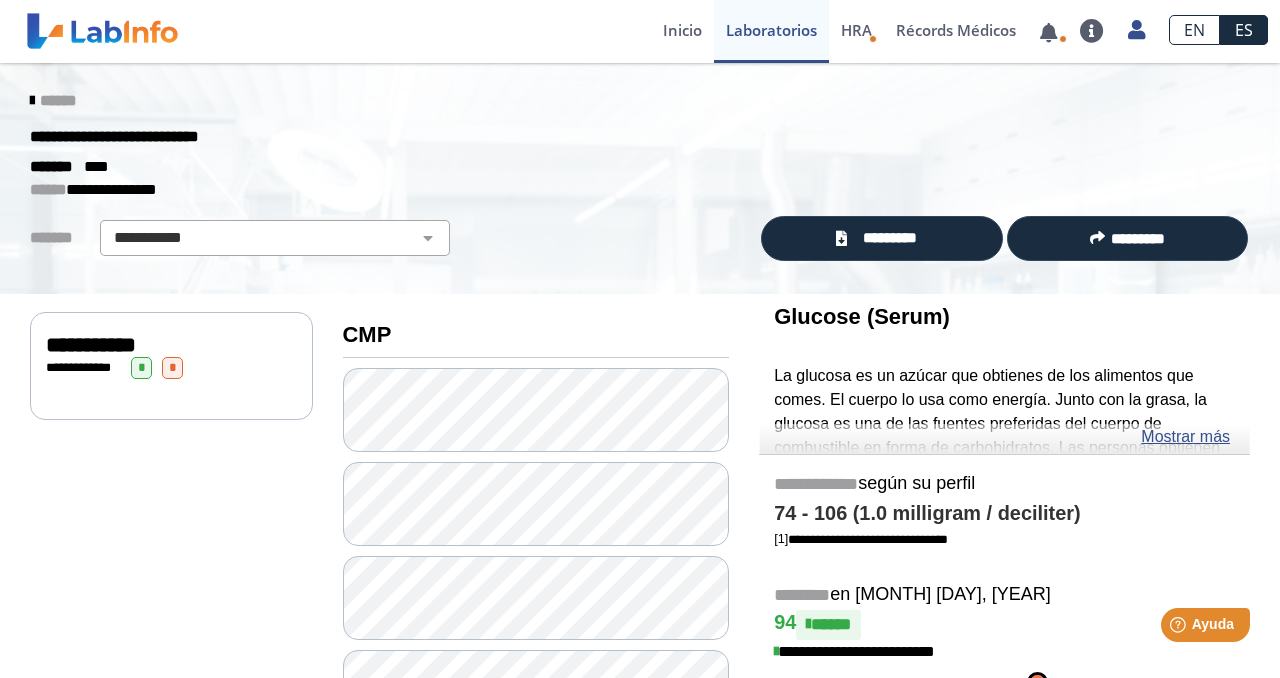 click 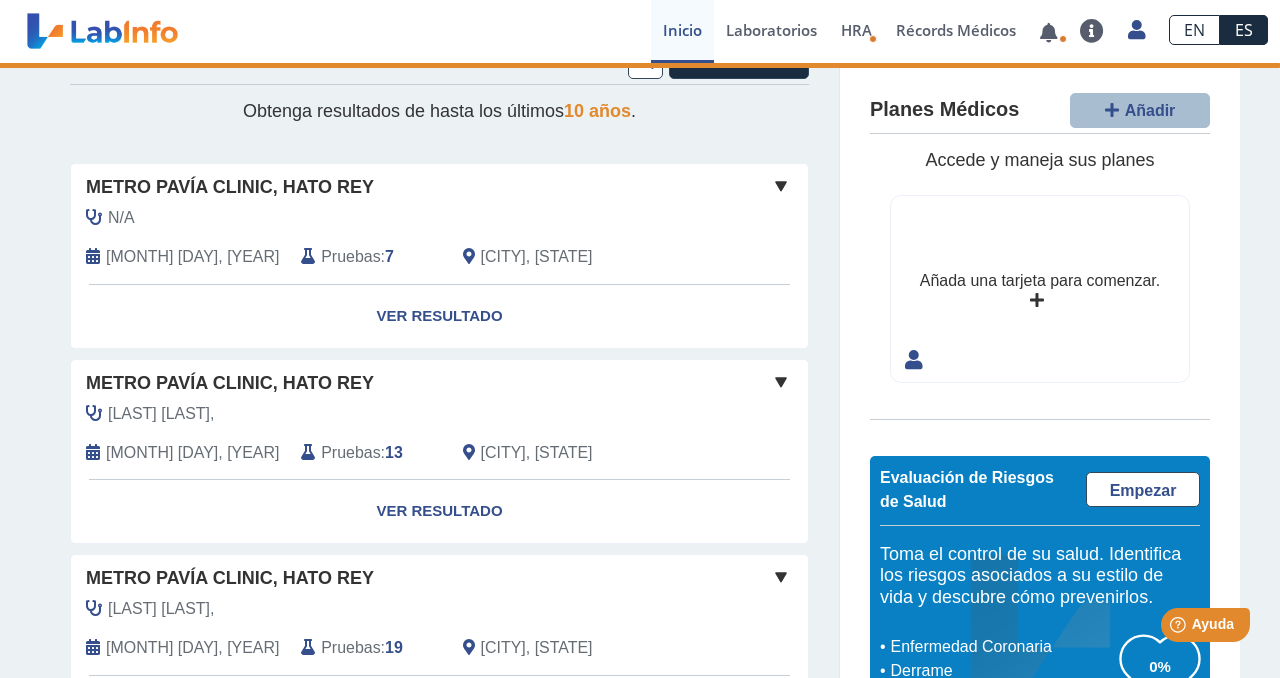scroll, scrollTop: 42, scrollLeft: 0, axis: vertical 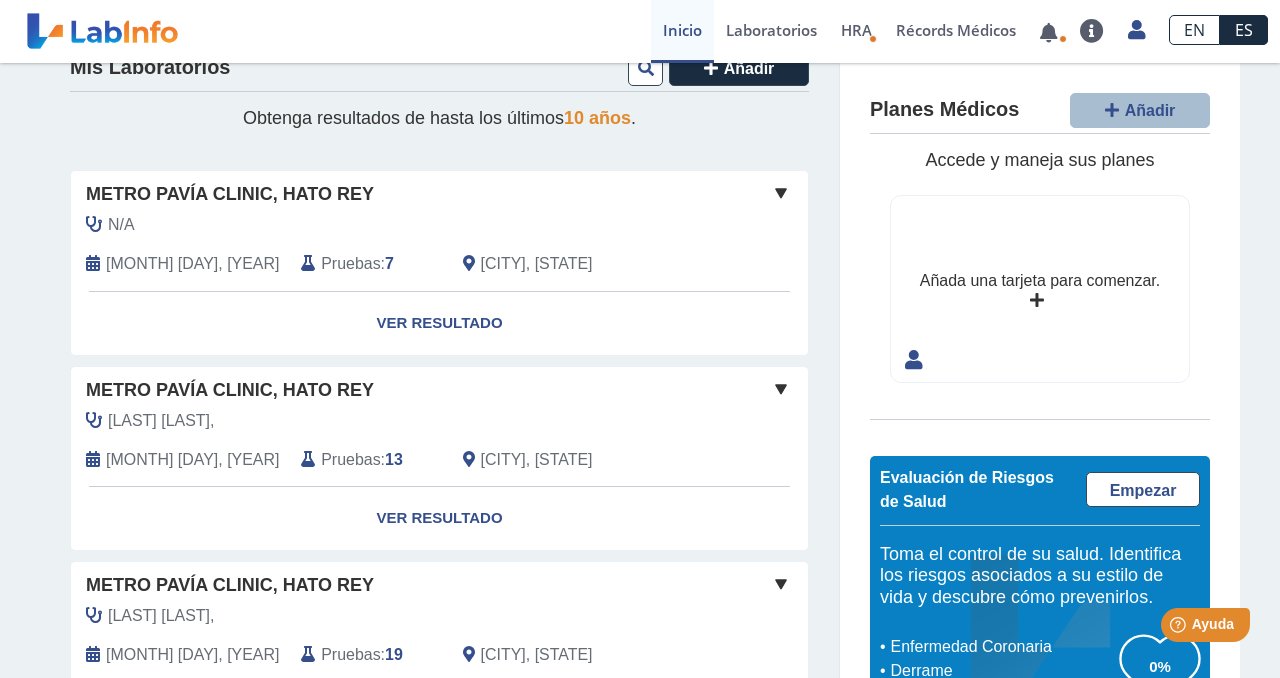 click on "N/A" 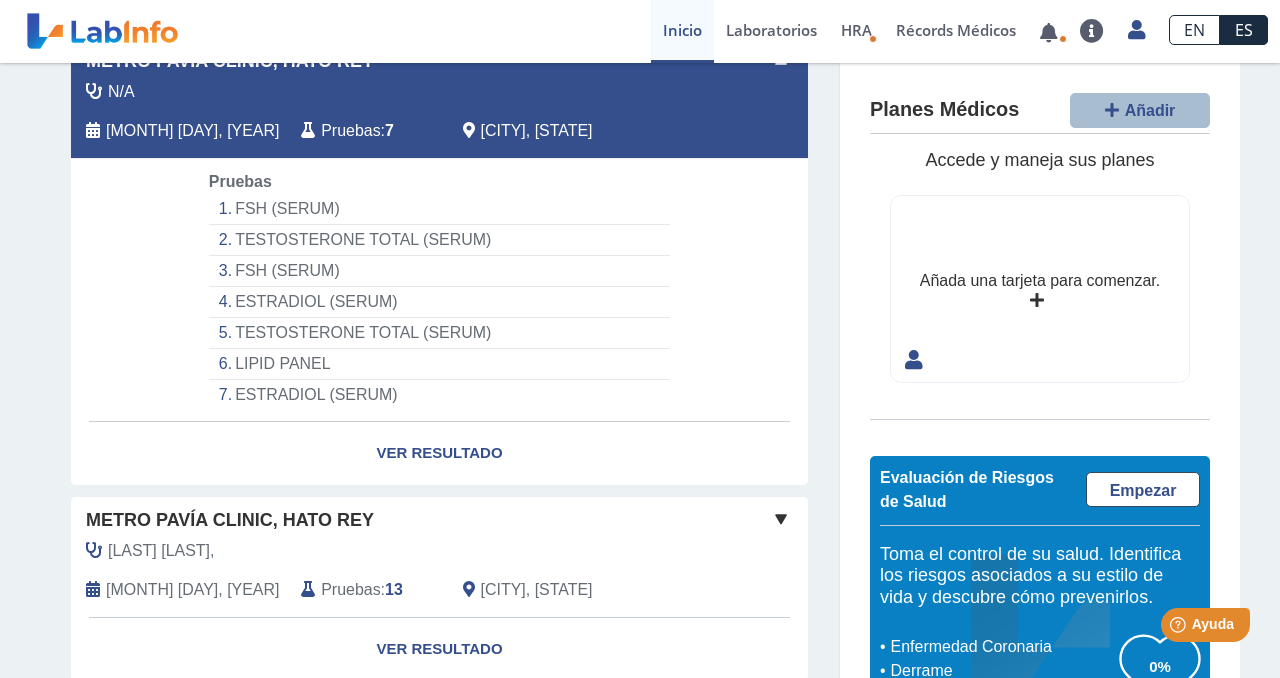 scroll, scrollTop: 177, scrollLeft: 0, axis: vertical 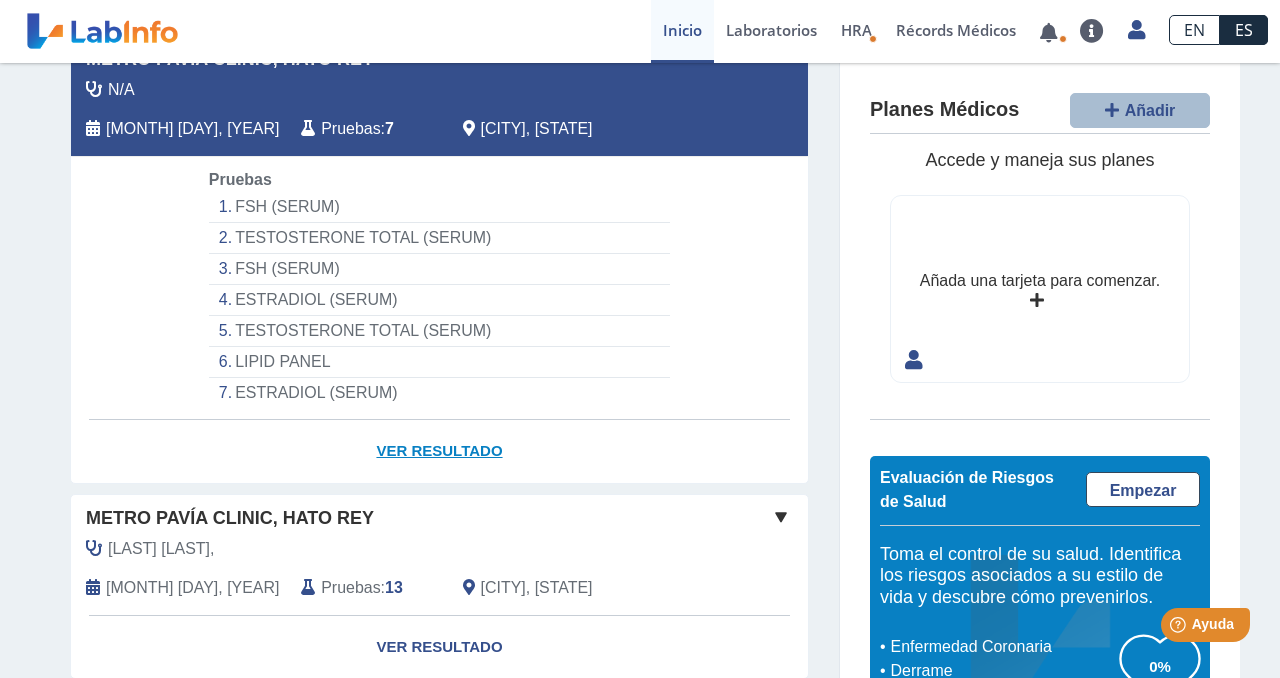 click on "Ver Resultado" 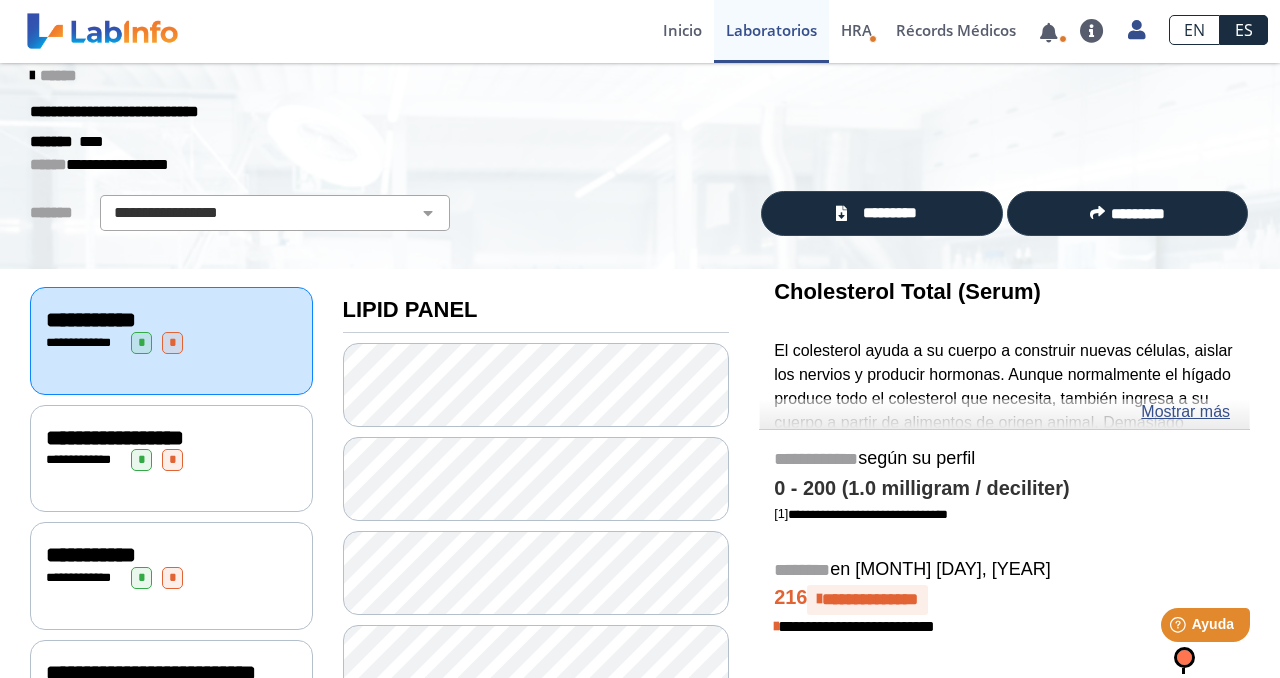 scroll, scrollTop: 45, scrollLeft: 0, axis: vertical 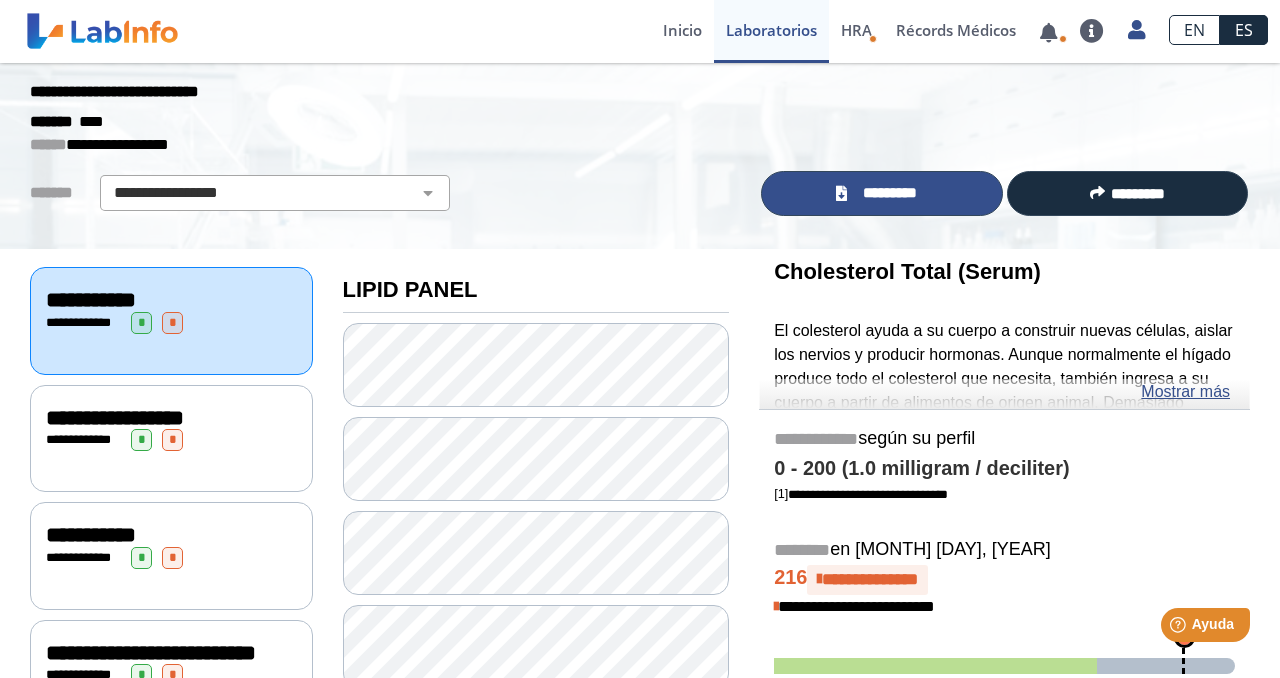 click on "*********" 